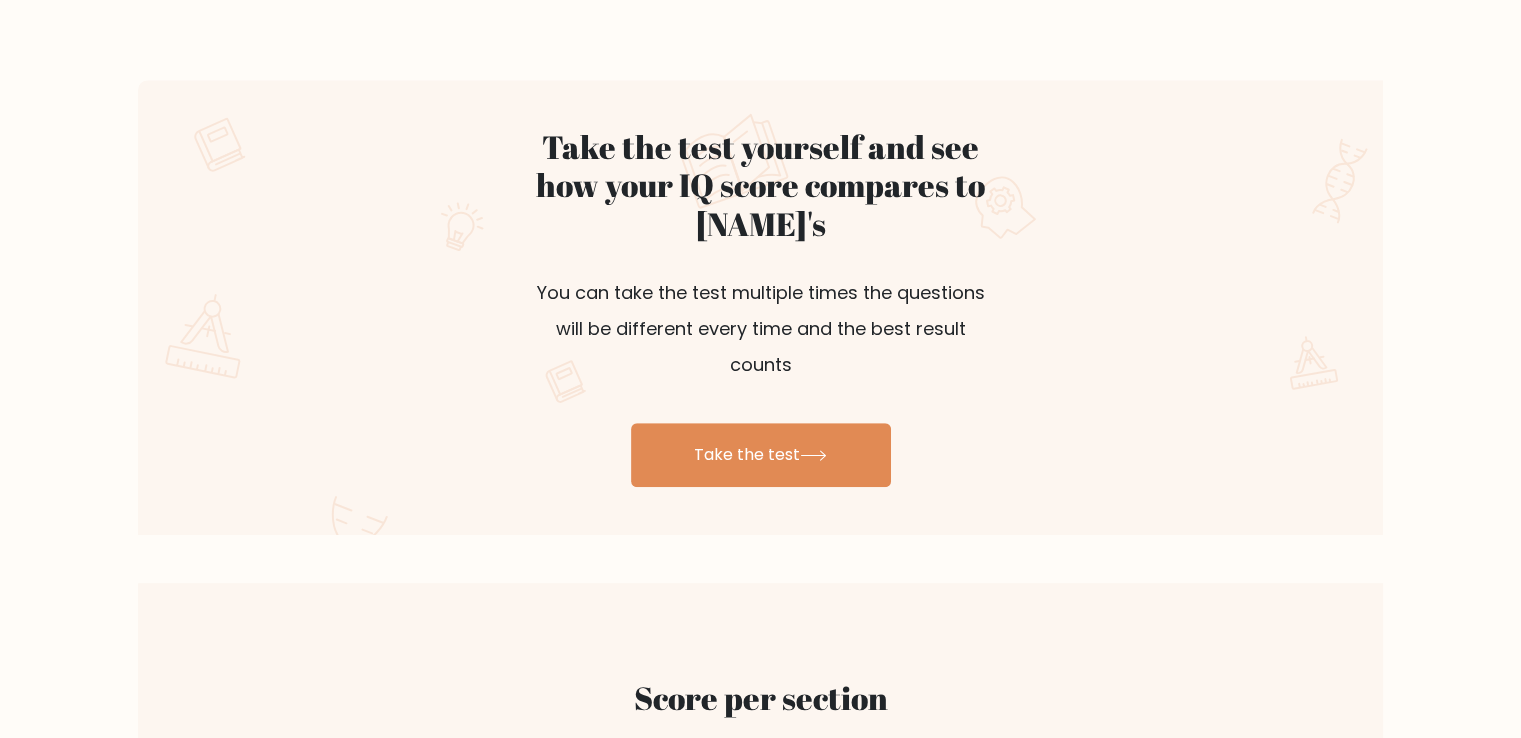 scroll, scrollTop: 1100, scrollLeft: 0, axis: vertical 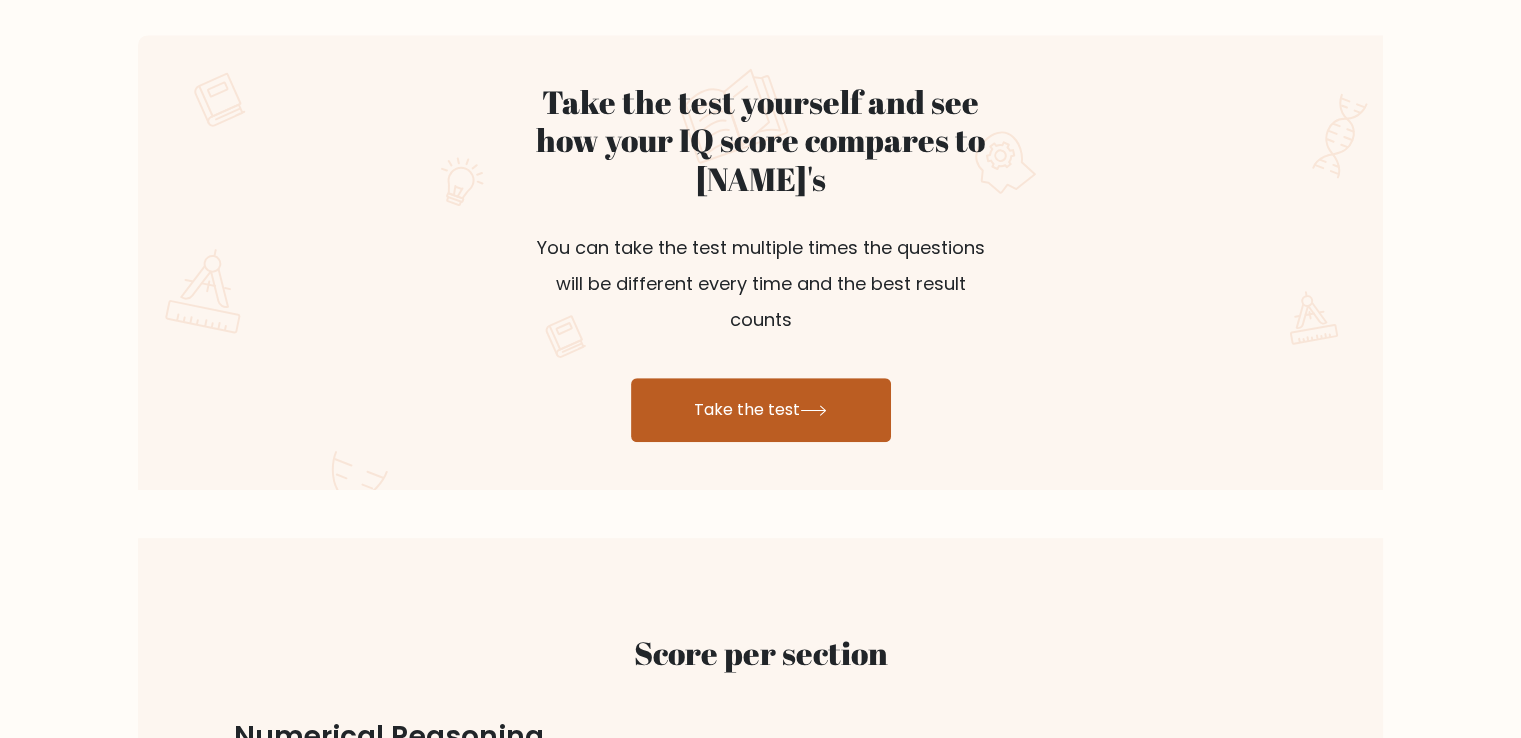click on "Take the test" at bounding box center [761, 410] 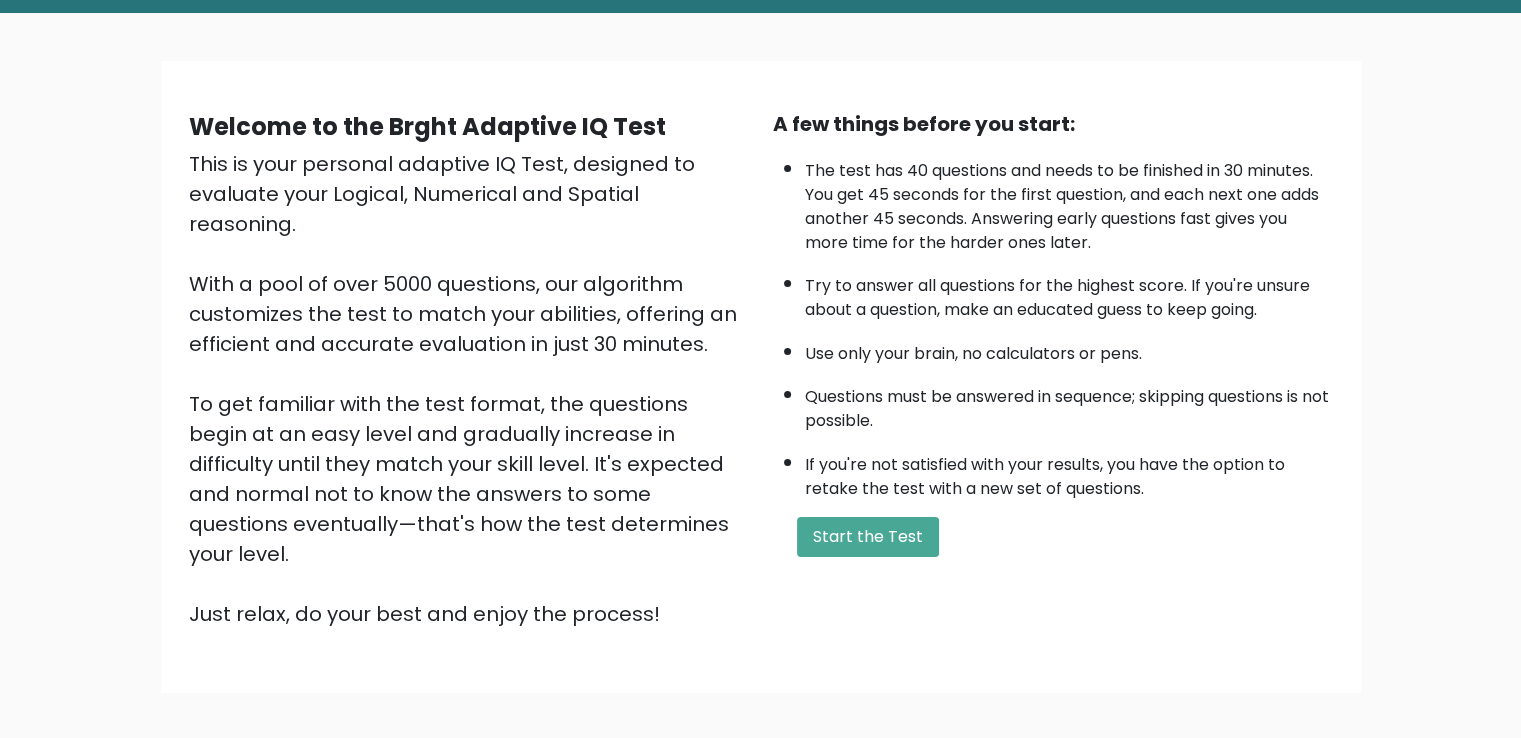 scroll, scrollTop: 178, scrollLeft: 0, axis: vertical 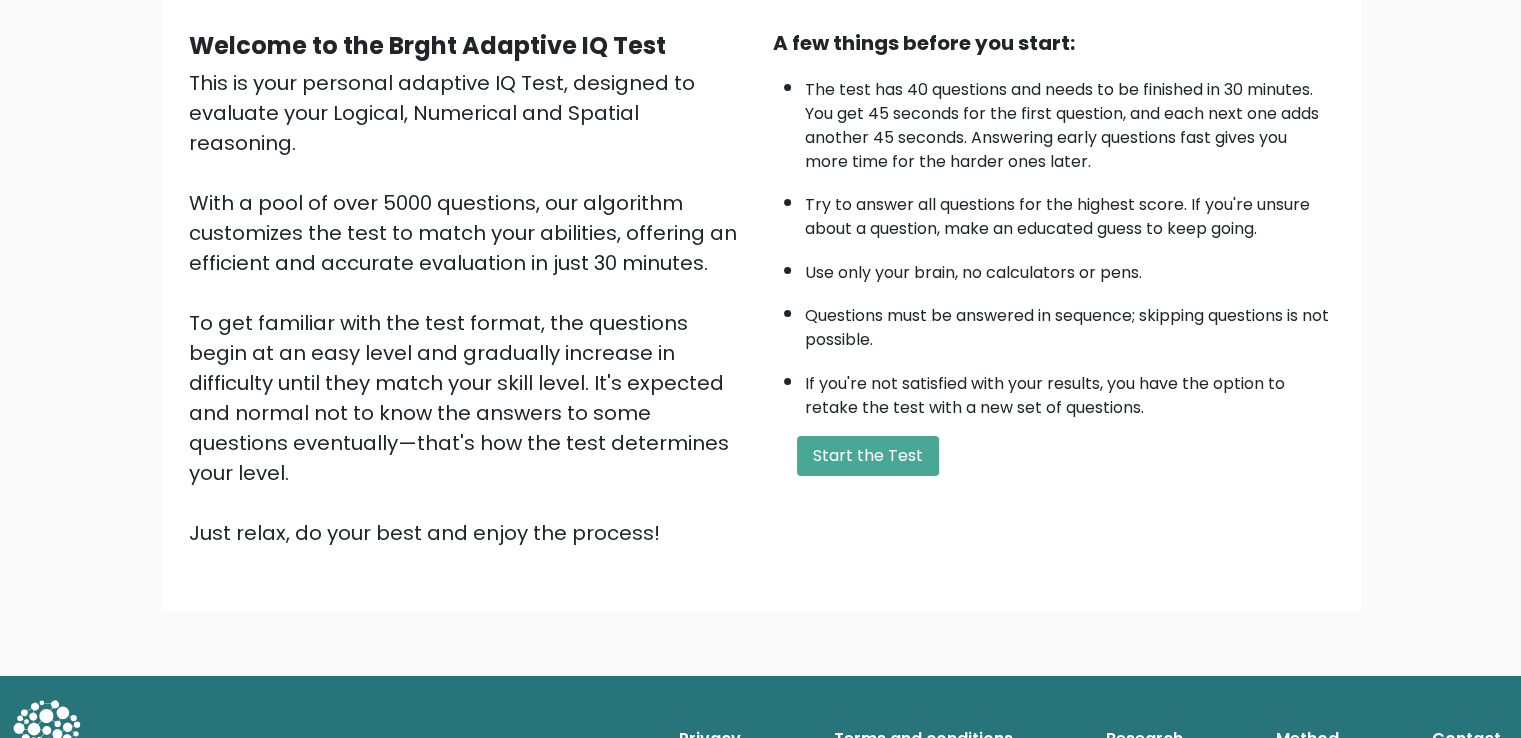 click on "A few things before you start:
The test has 40 questions and needs to be finished in 30 minutes. You get 45 seconds for the first question, and each next one adds another 45 seconds. Answering early questions fast gives you more time for the harder ones later.
Try to answer all questions for the highest score. If you're unsure about a question, make an educated guess to keep going.
Use only your brain, no calculators or pens.
Questions must be answered in sequence; skipping questions is not possible.
If you're not satisfied with your results, you have the option to retake the test with a new set of questions.
Start the Test" at bounding box center (1053, 288) 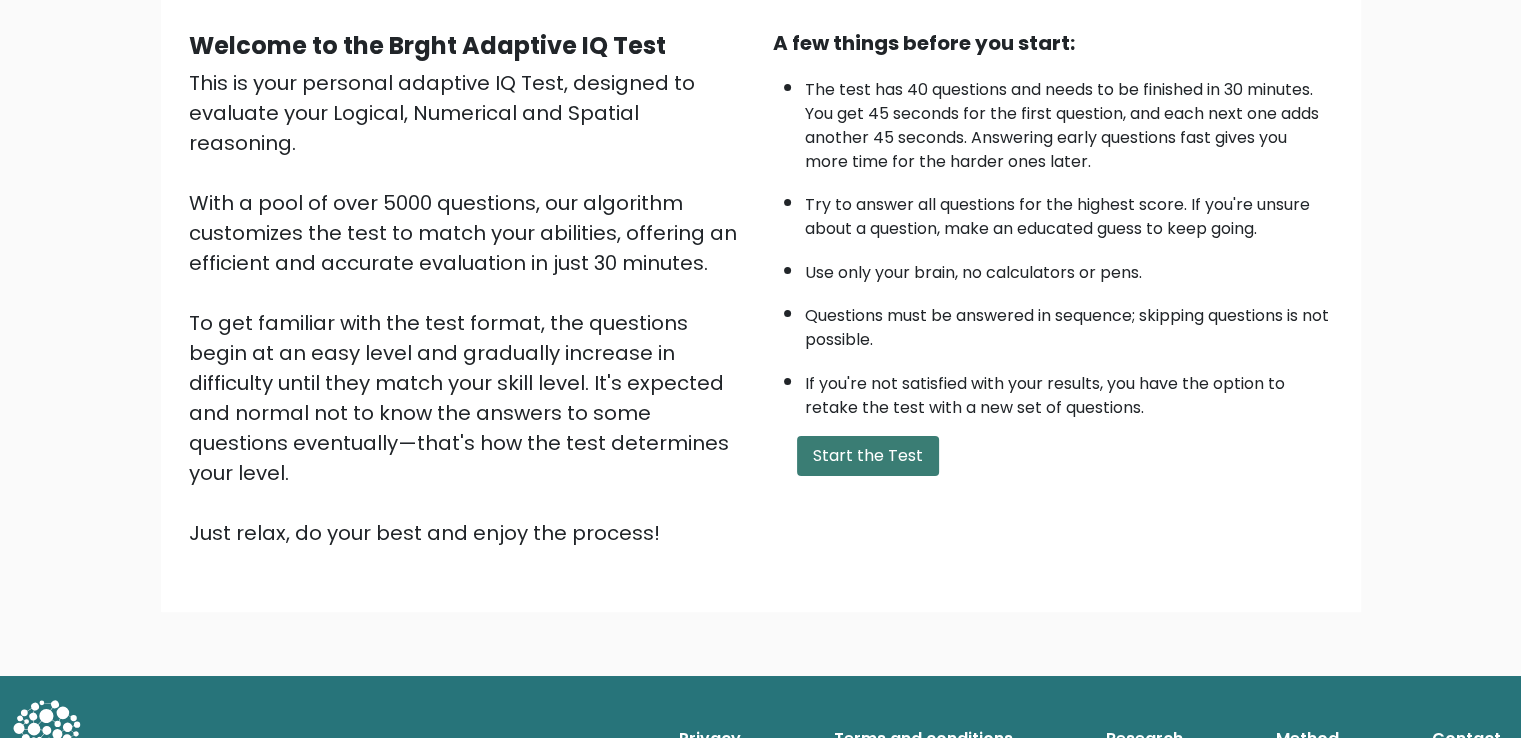 click on "Start the Test" at bounding box center (868, 456) 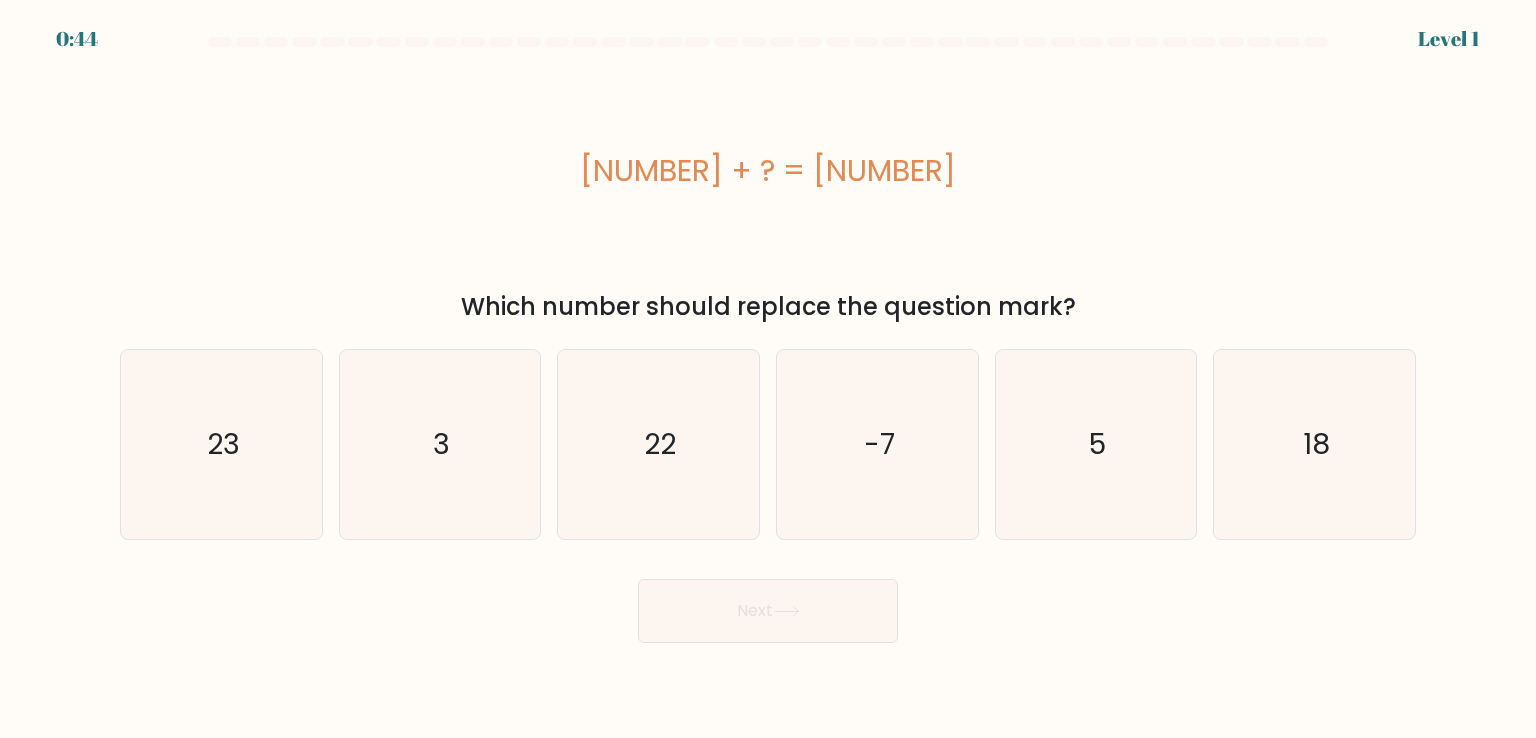 scroll, scrollTop: 0, scrollLeft: 0, axis: both 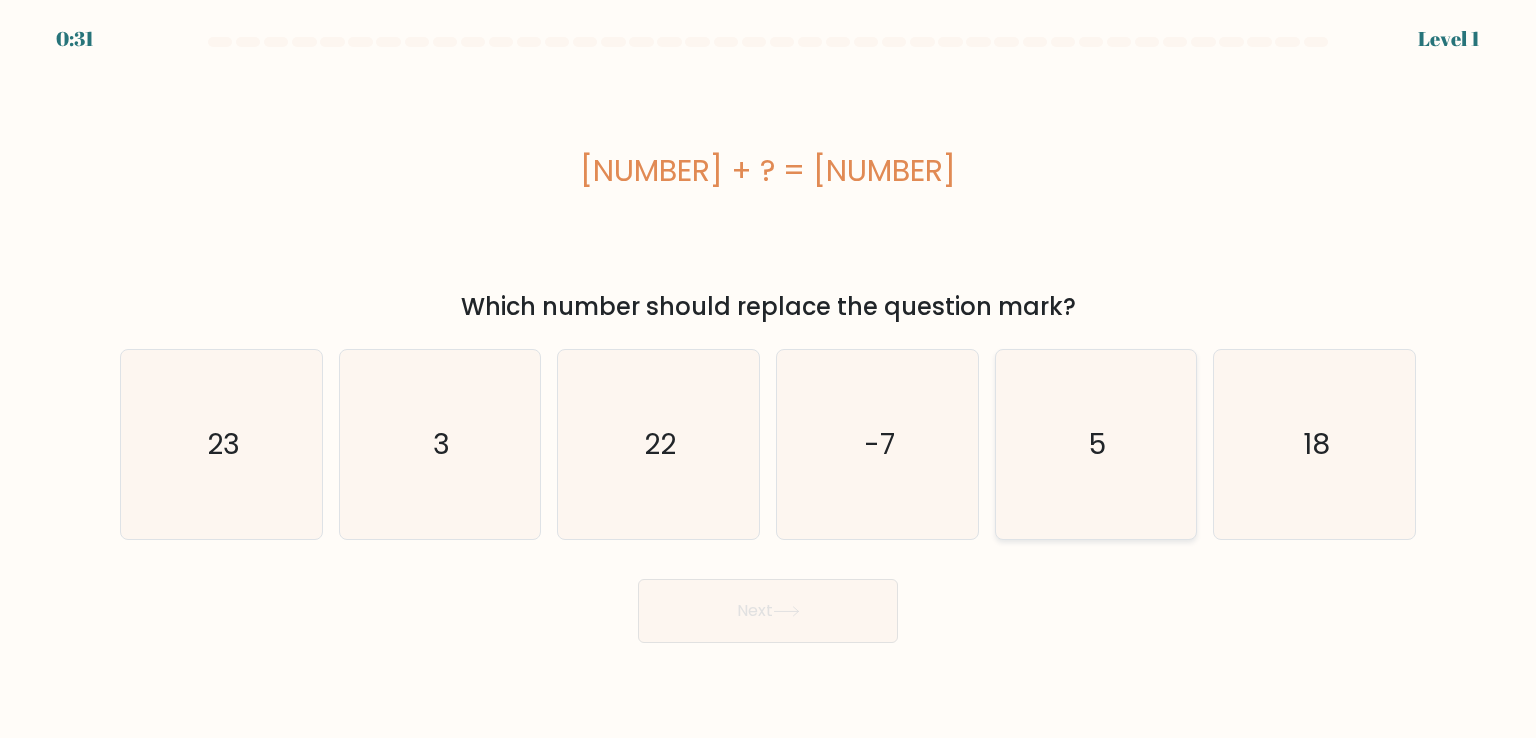 click on "5" at bounding box center (1096, 444) 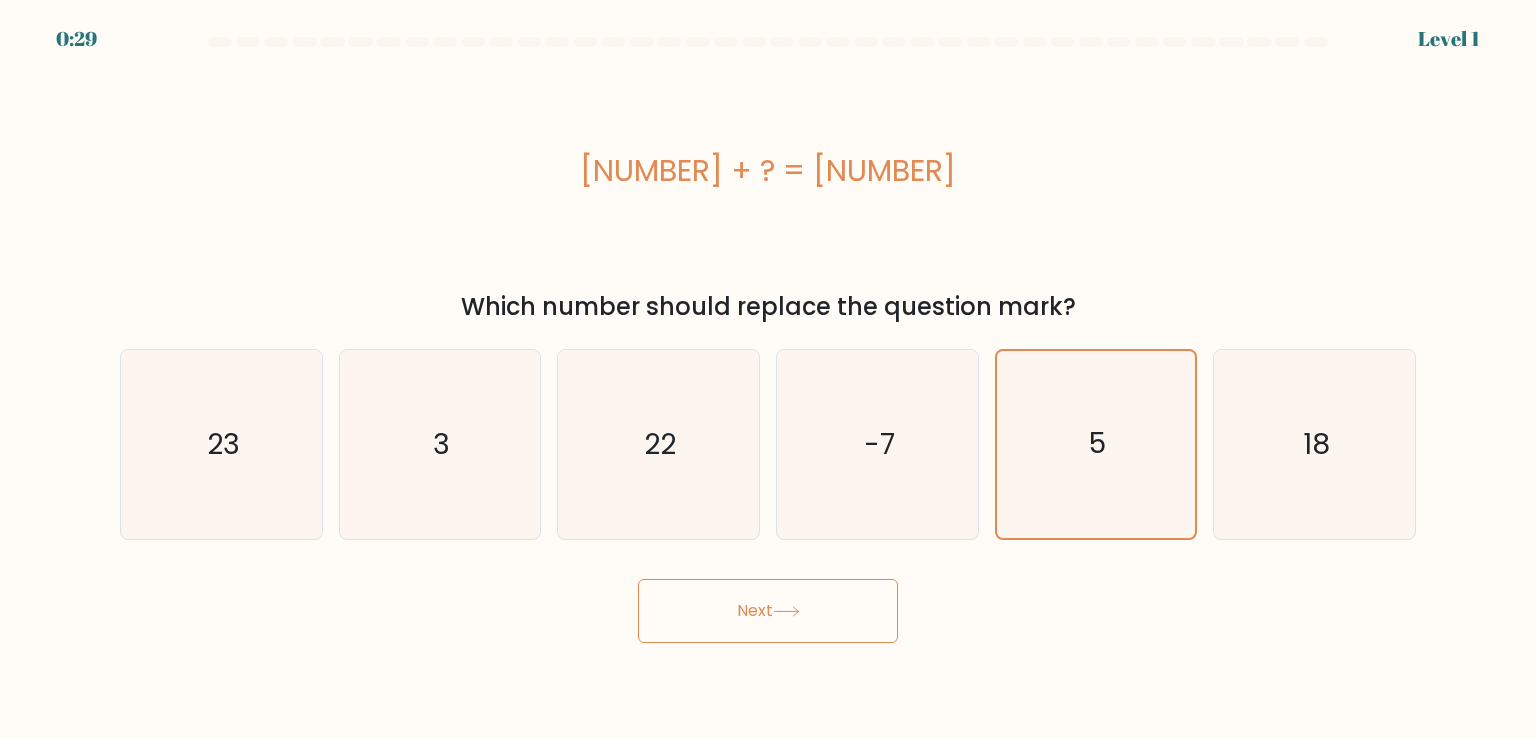 click on "Next" at bounding box center [768, 611] 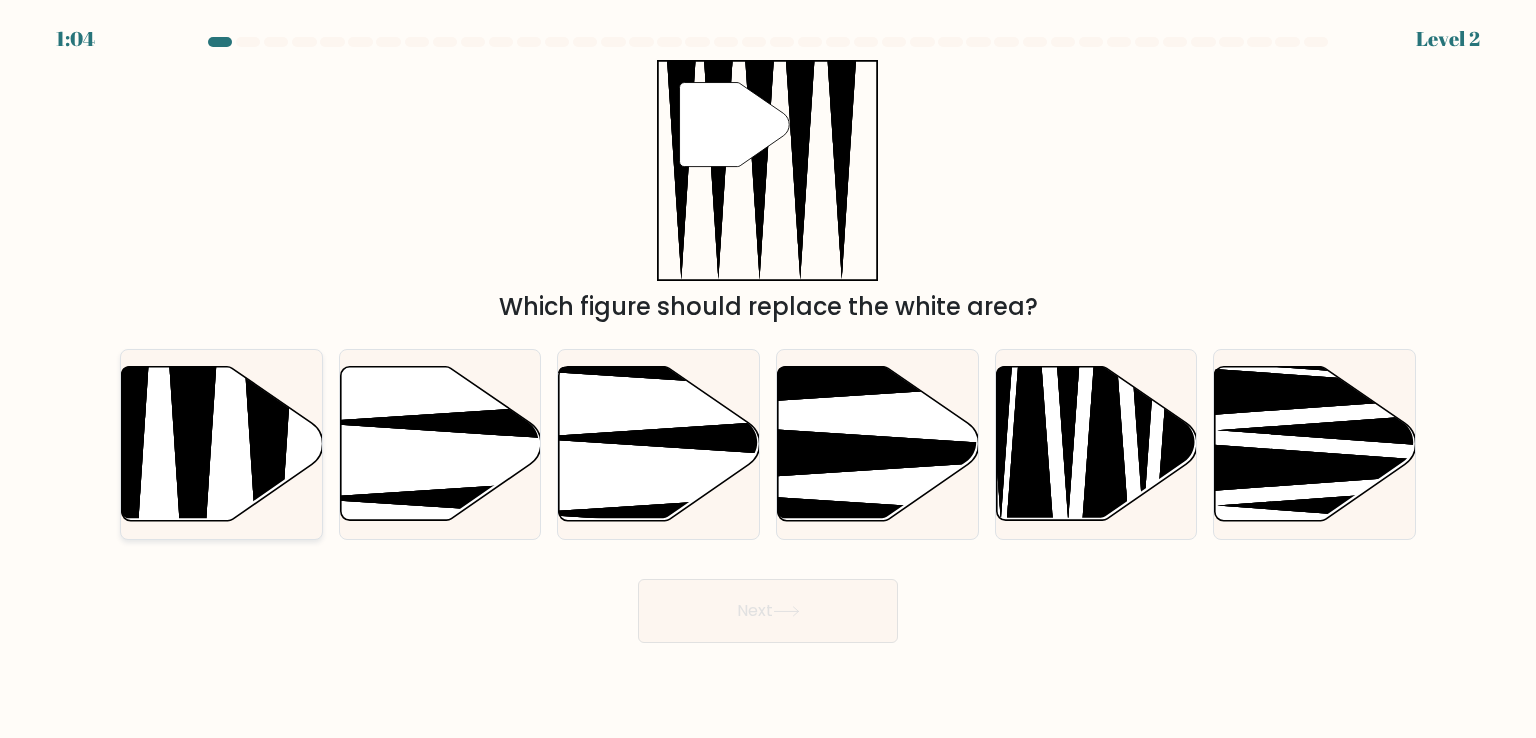 click at bounding box center [268, 527] 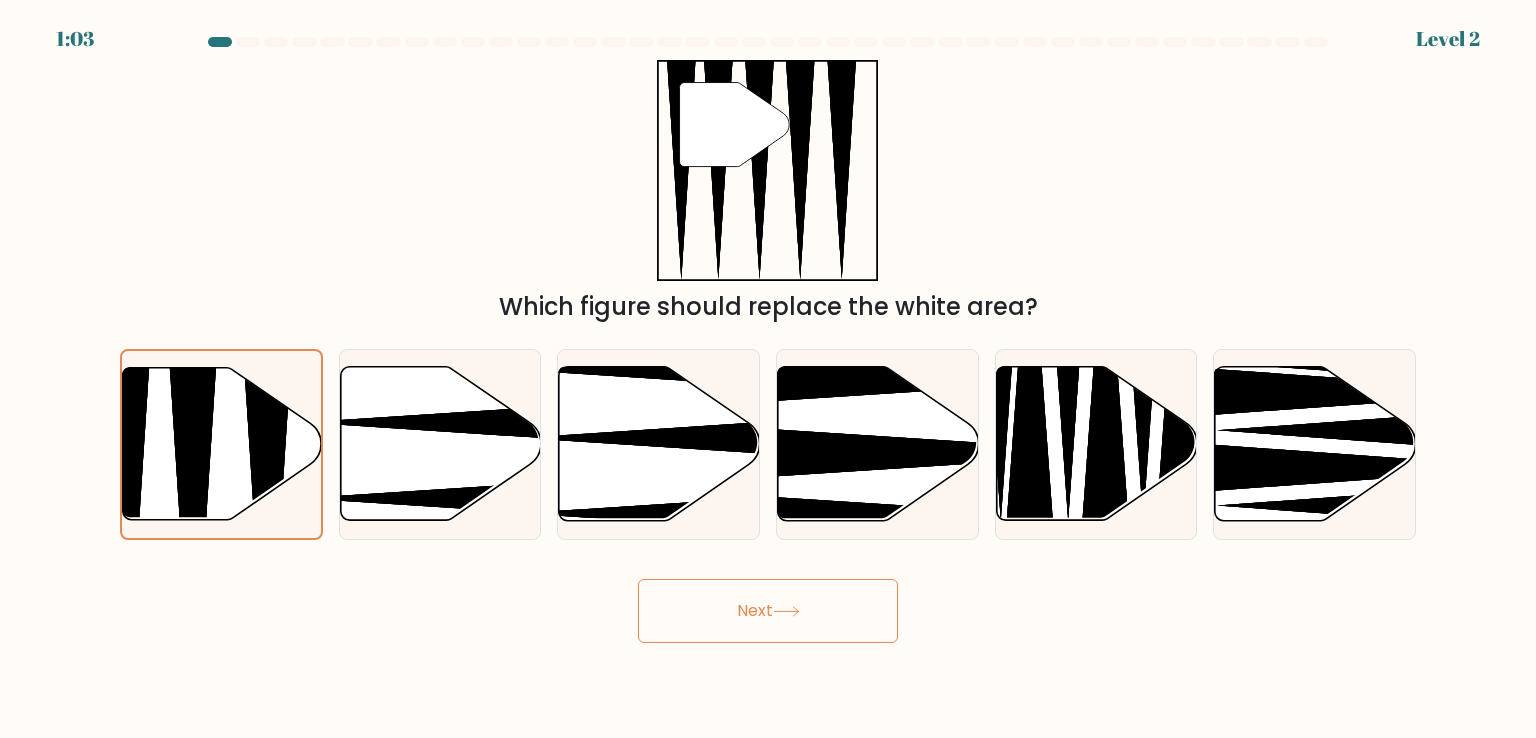 click on "Next" at bounding box center [768, 611] 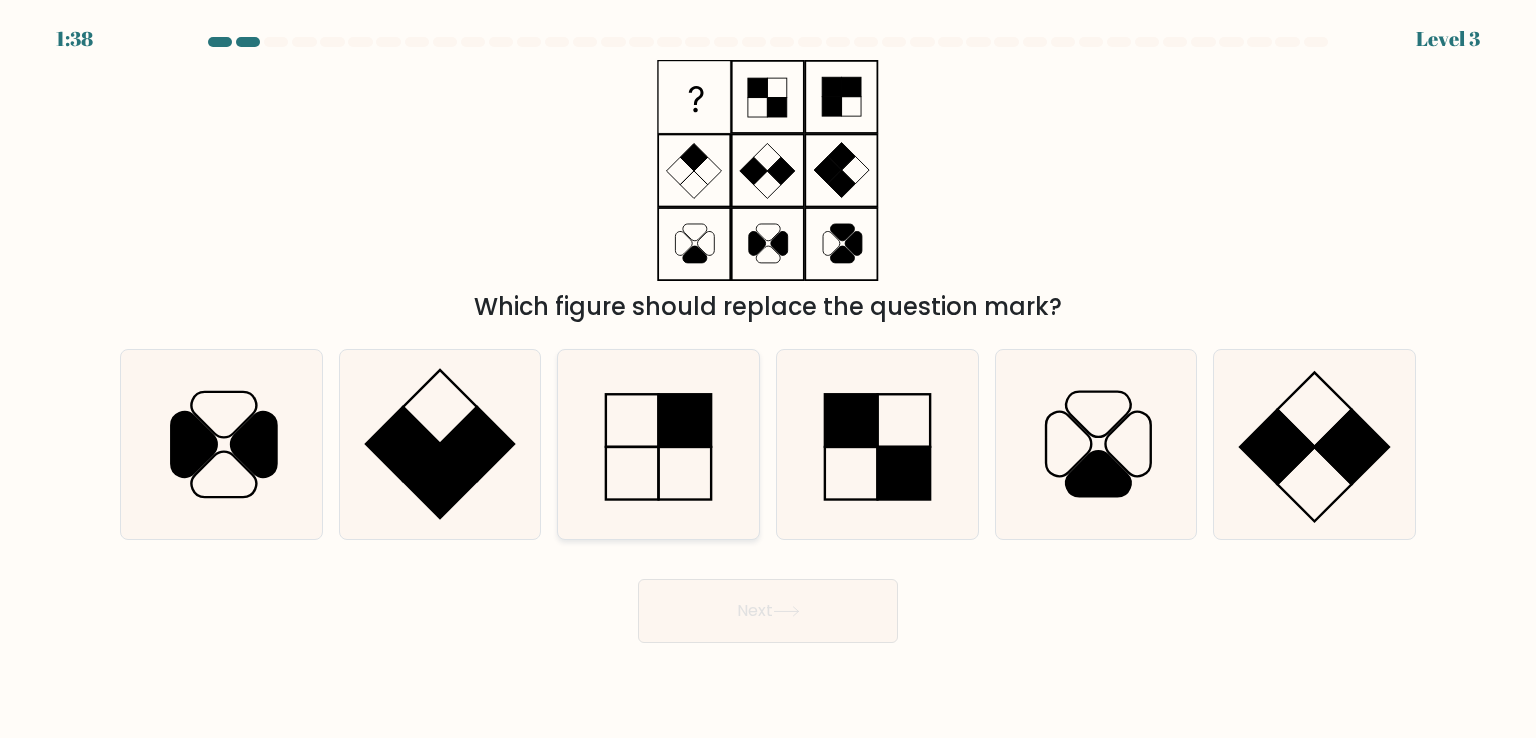 click at bounding box center (658, 444) 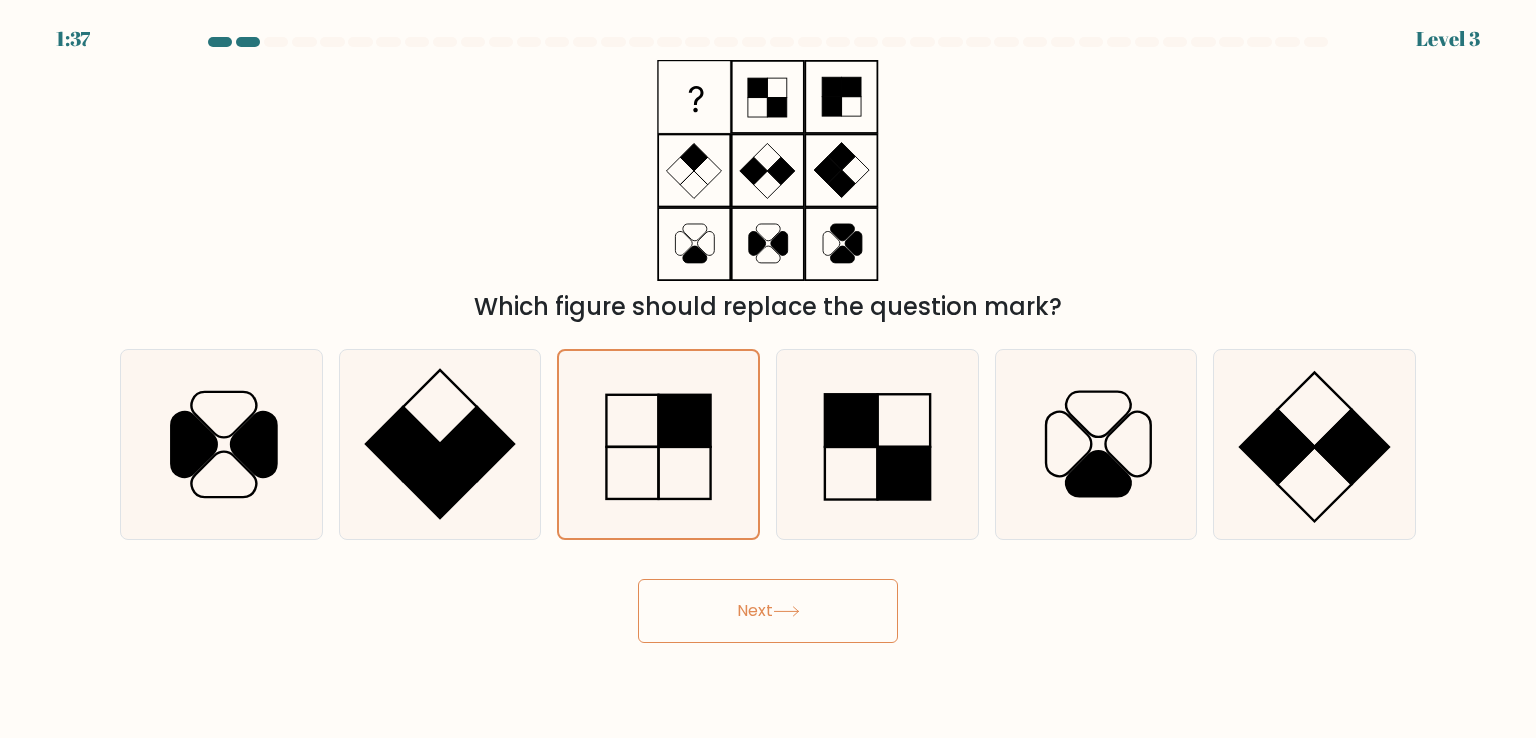 click at bounding box center (786, 611) 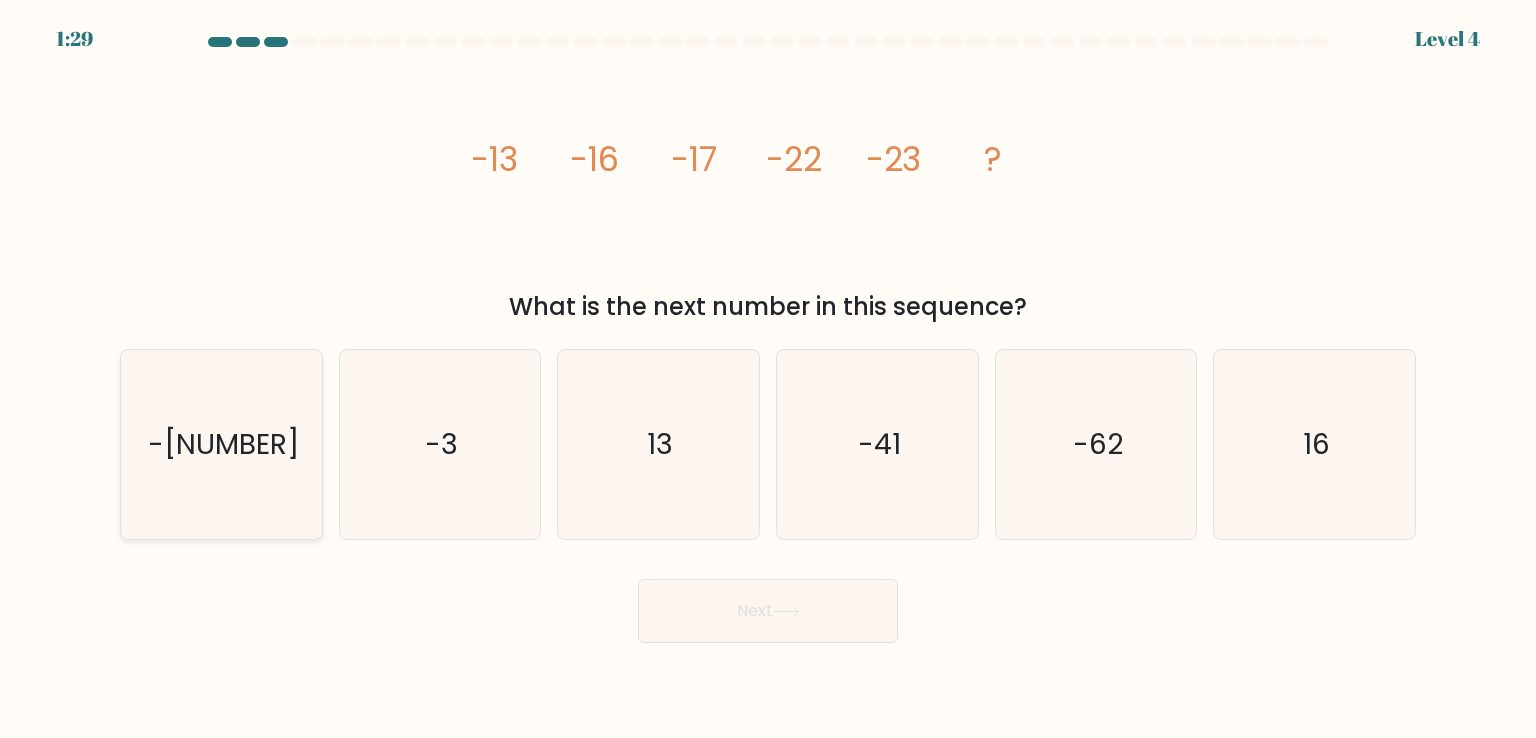 click on "-[NUMBER]" at bounding box center [221, 444] 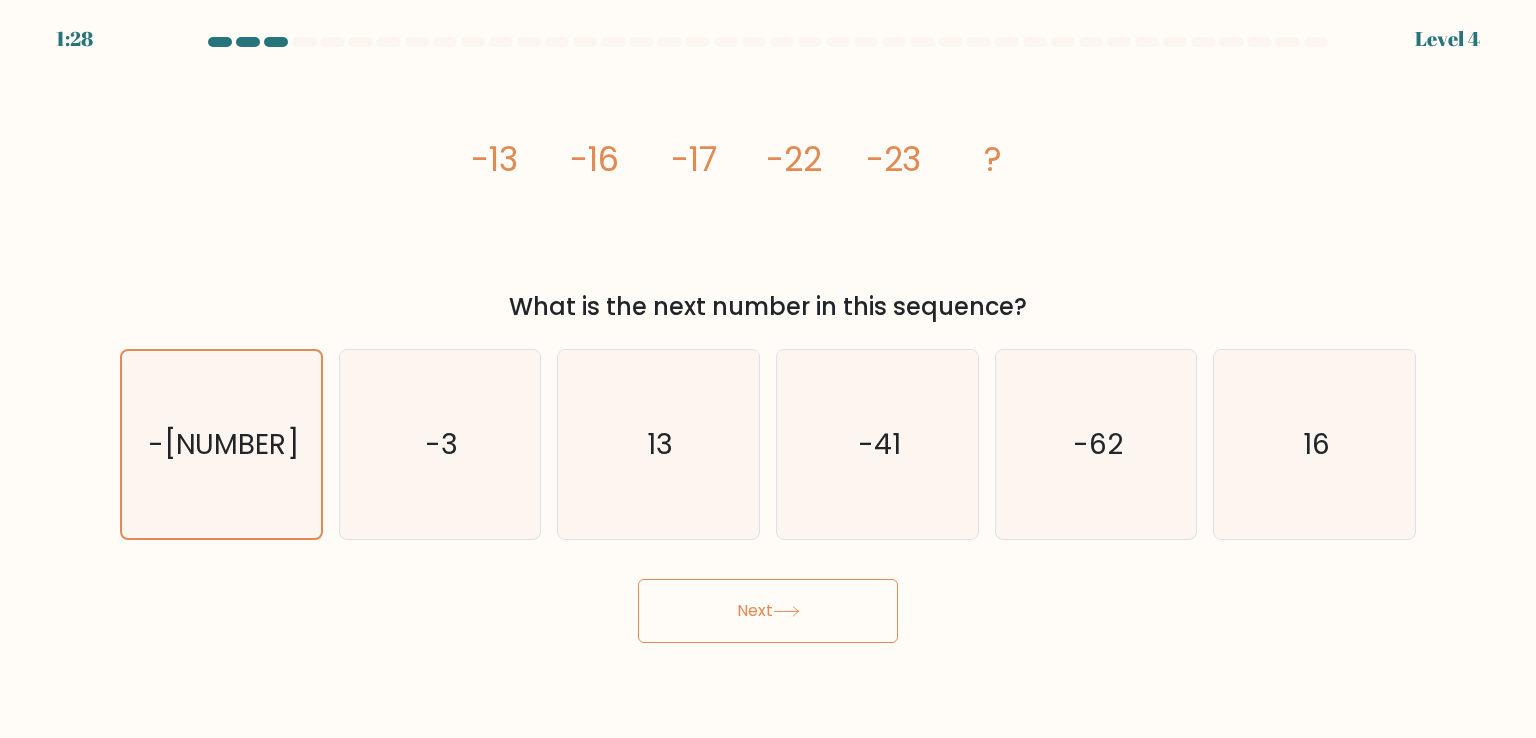 click at bounding box center [786, 611] 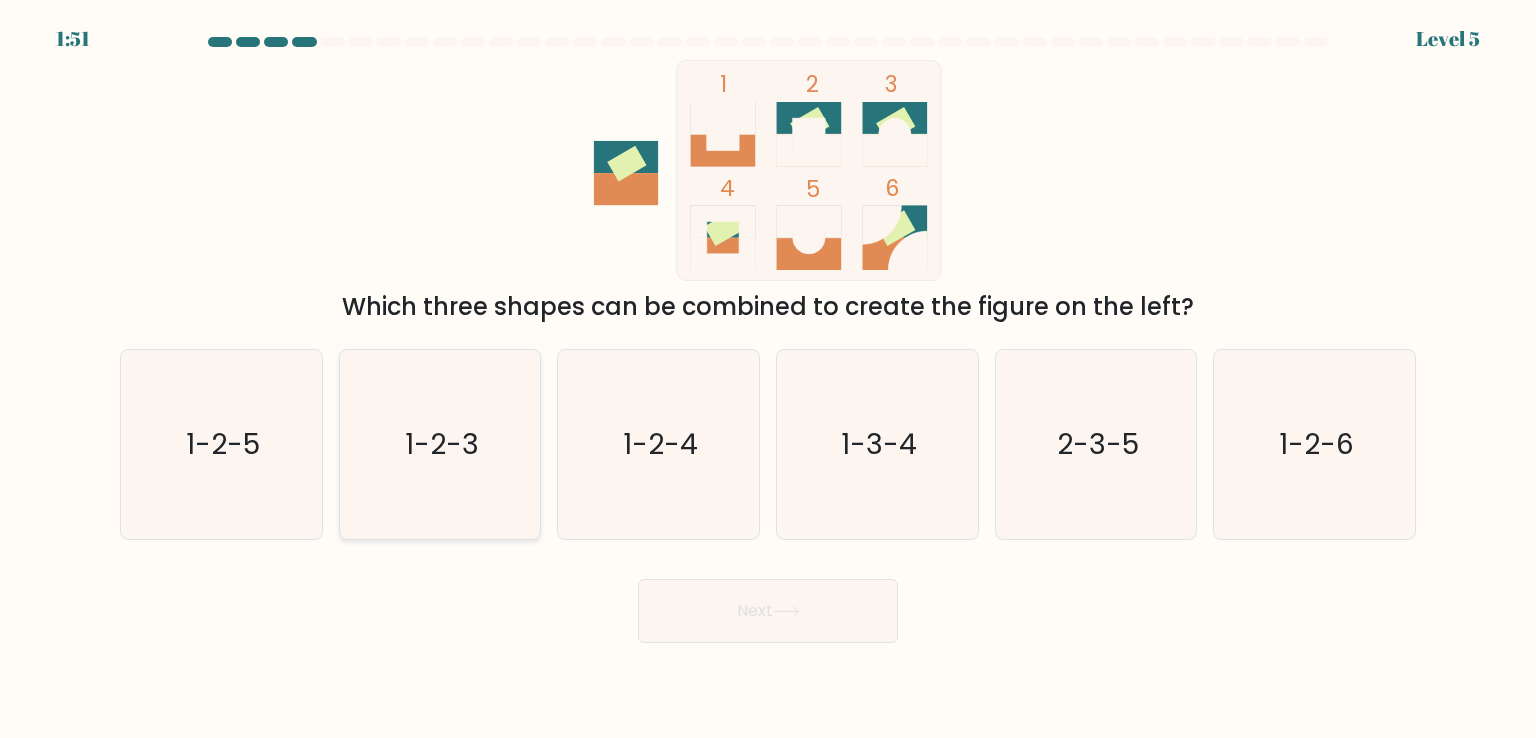 click on "1-2-3" at bounding box center [440, 444] 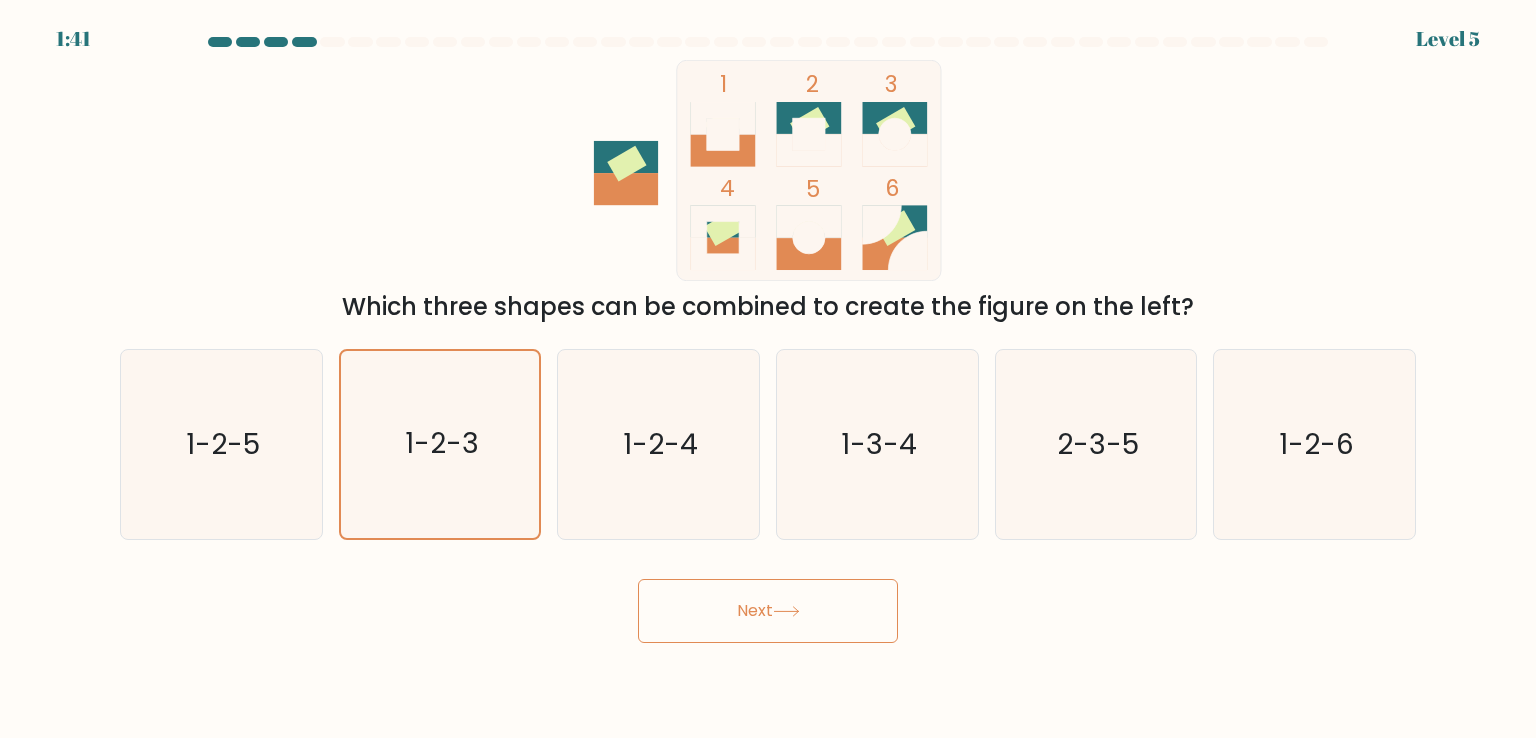 click on "Next" at bounding box center [768, 611] 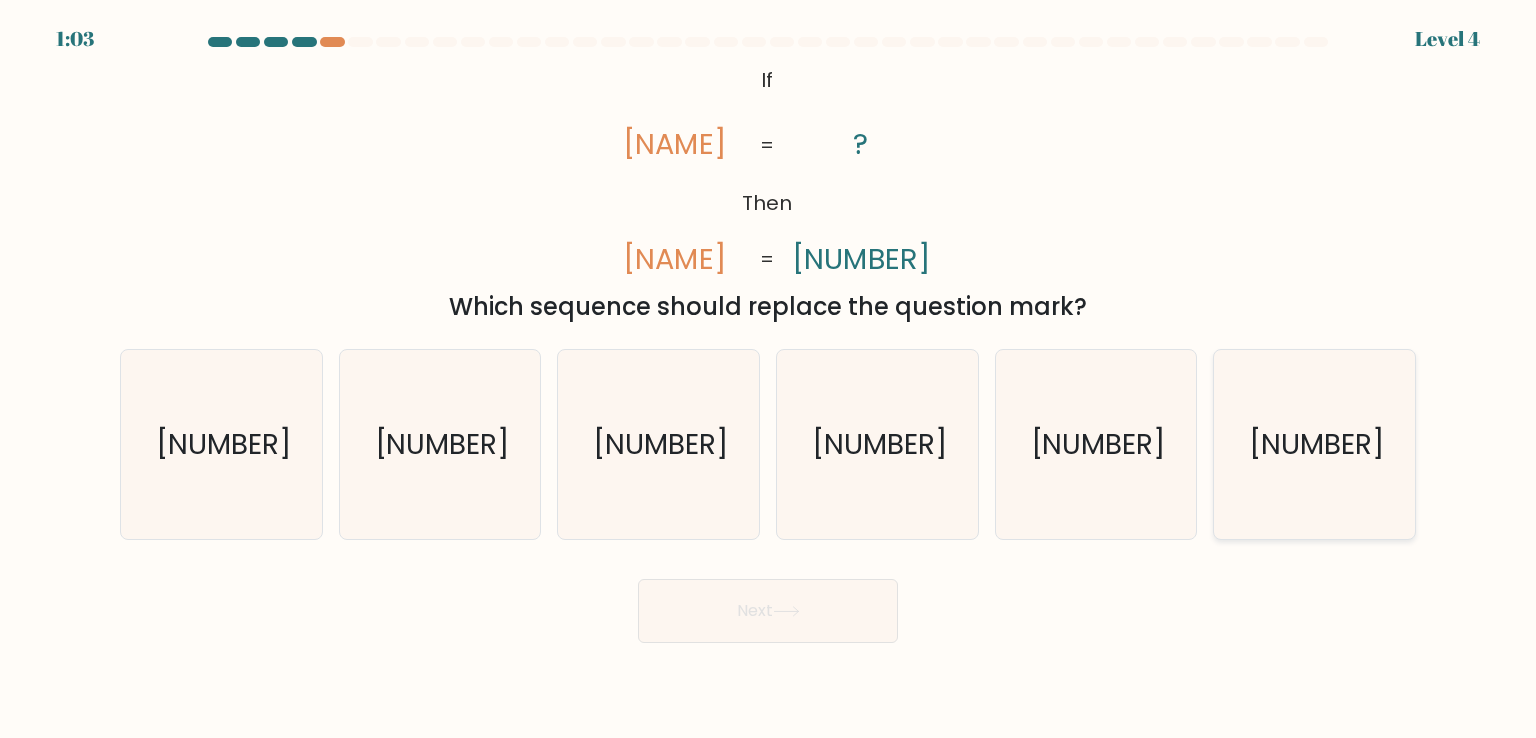 click on "[NUMBER]" at bounding box center (1314, 444) 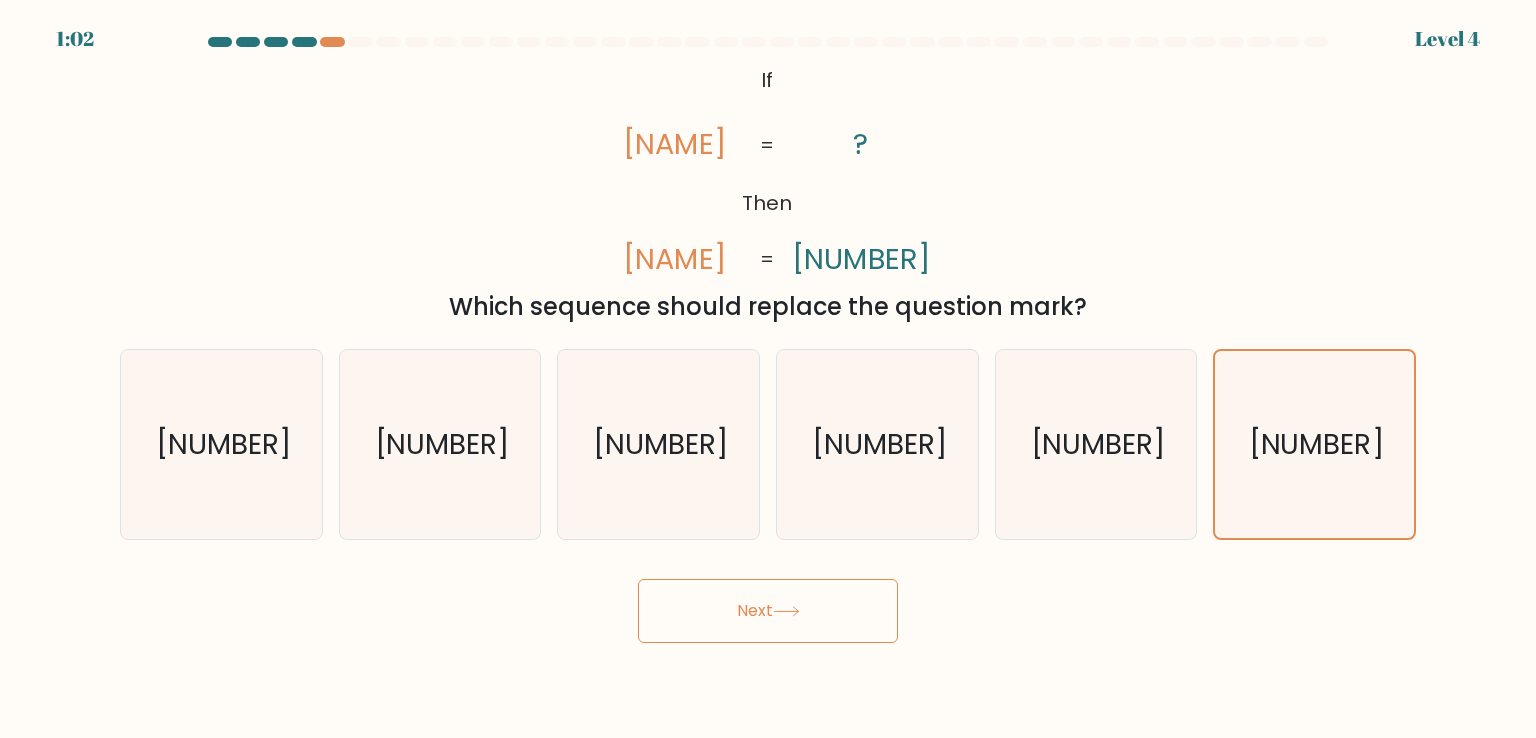 click on "Next" at bounding box center (768, 611) 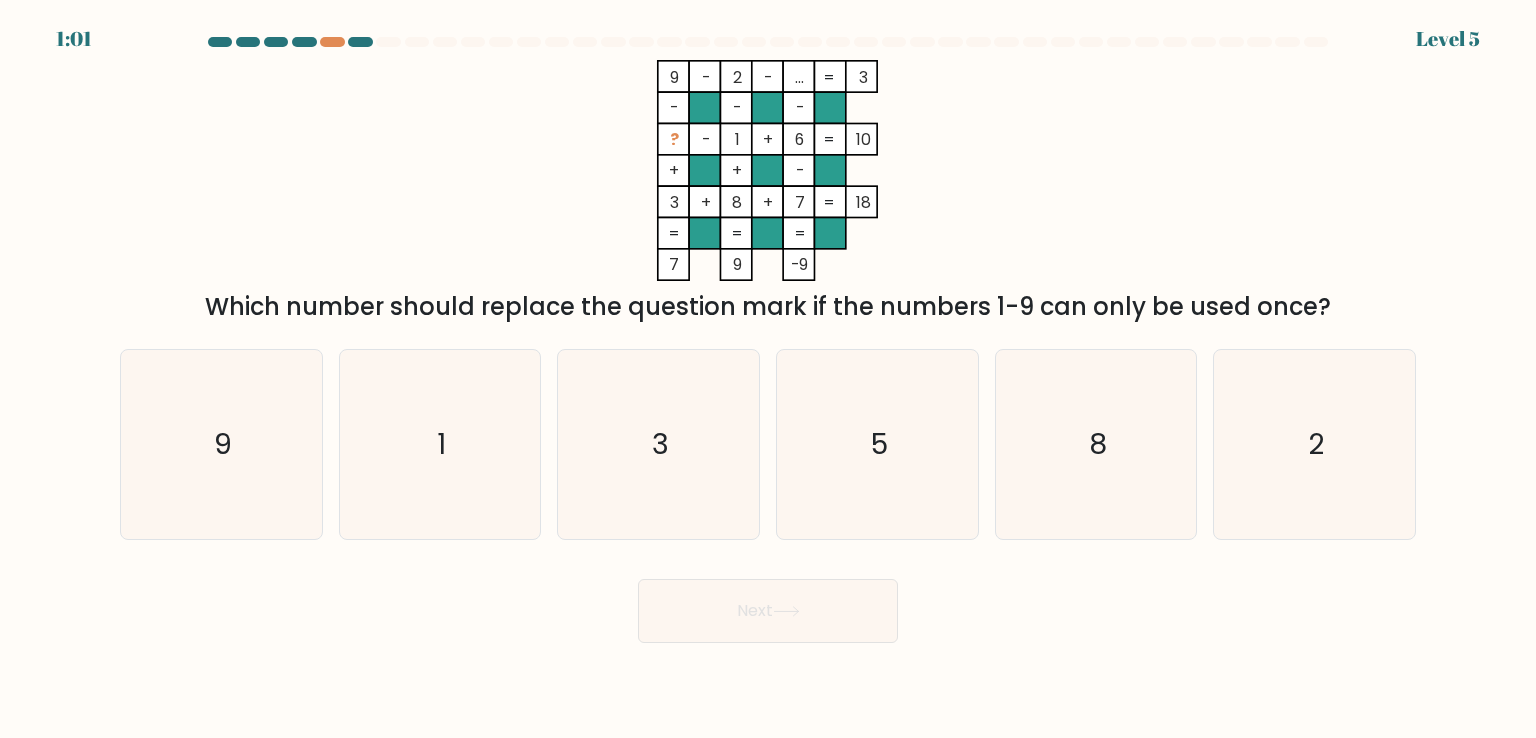 click on "Next" at bounding box center [768, 611] 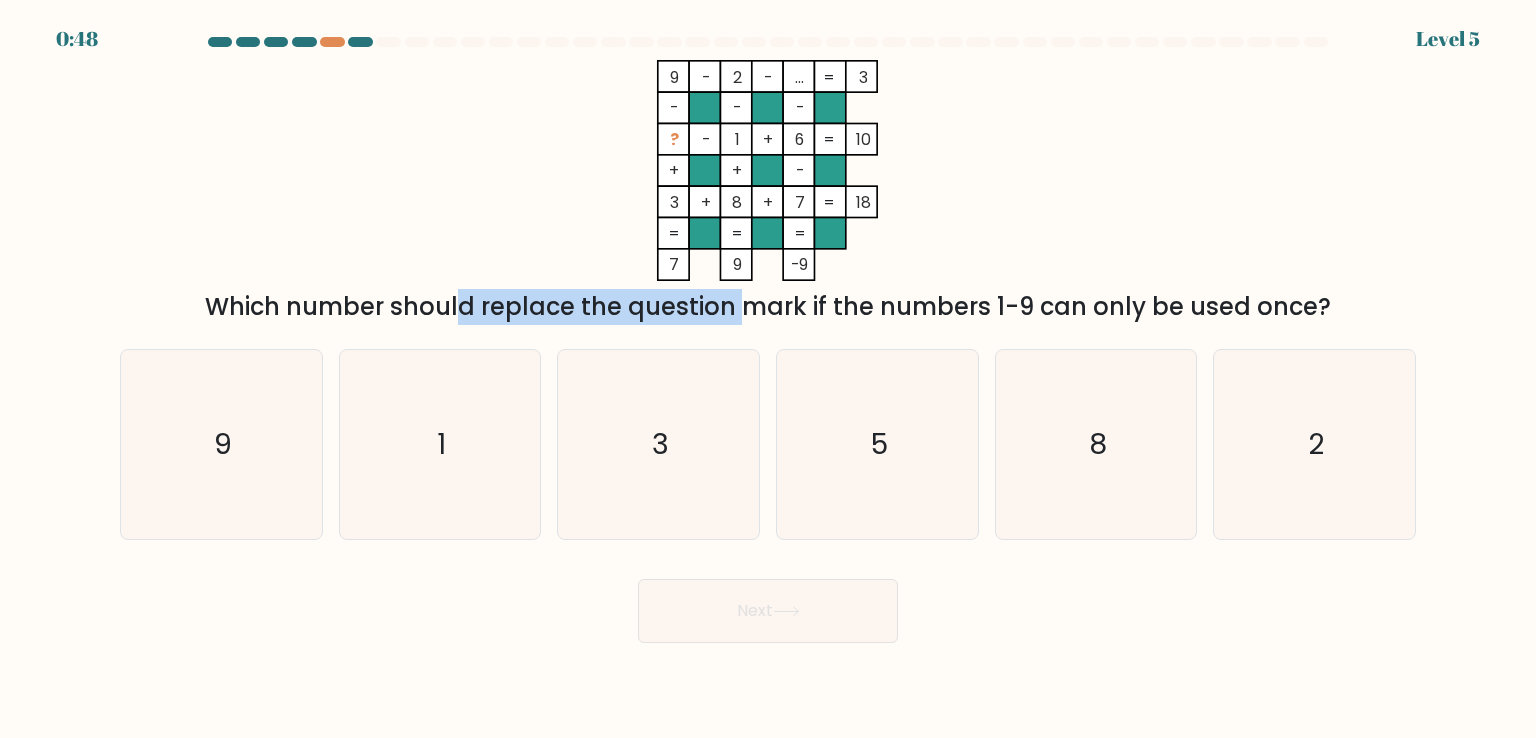 drag, startPoint x: 275, startPoint y: 324, endPoint x: 586, endPoint y: 321, distance: 311.01447 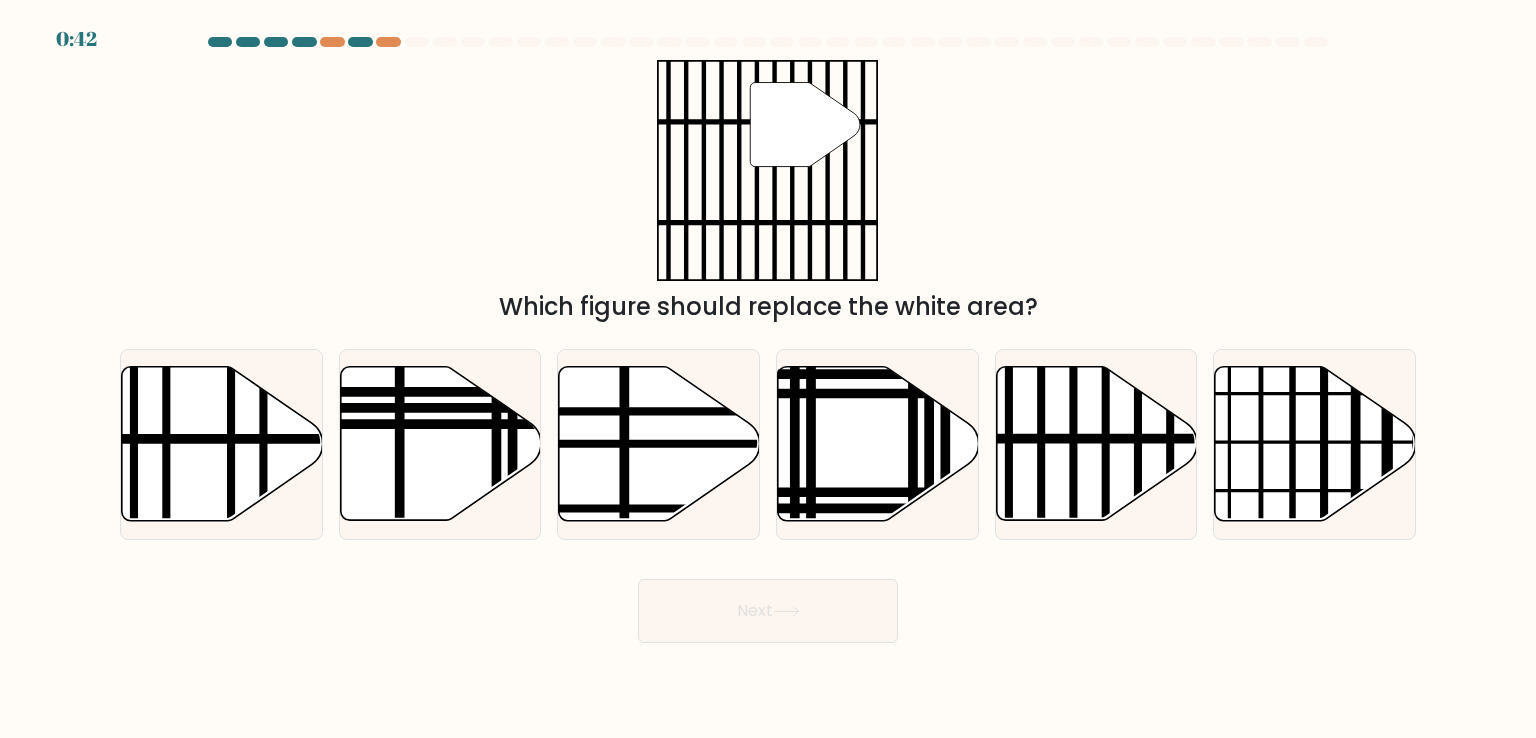 scroll, scrollTop: 0, scrollLeft: 0, axis: both 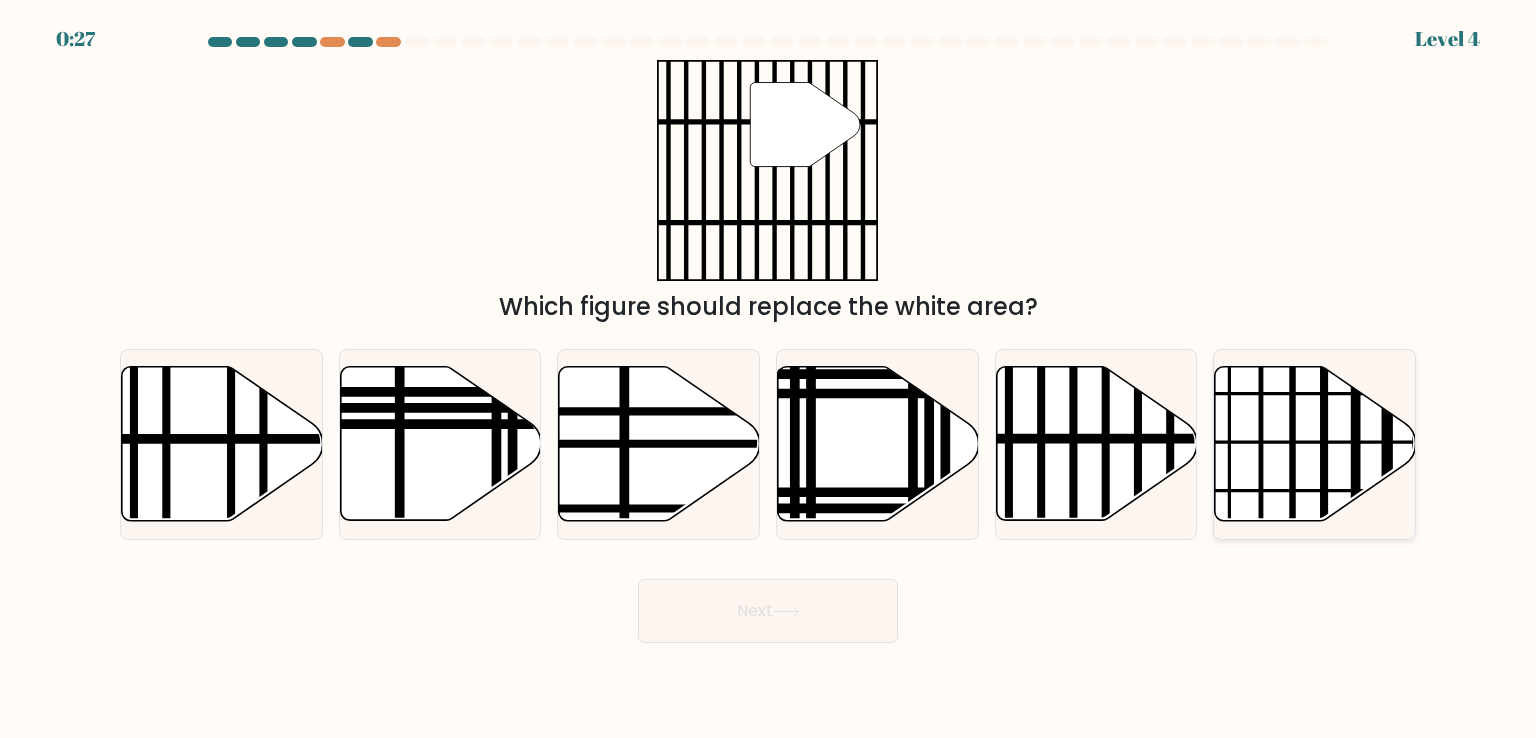 click at bounding box center (1315, 444) 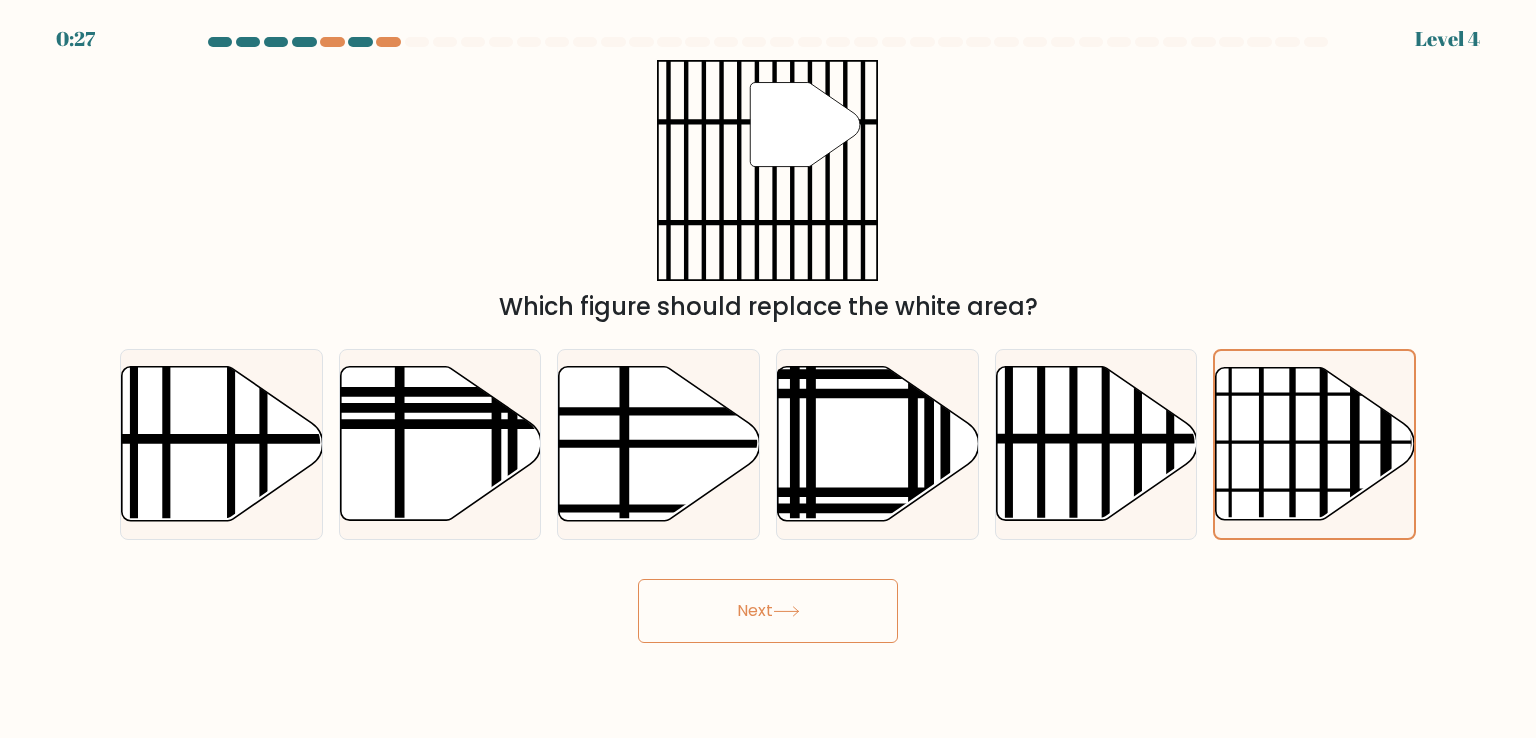 click on "Next" at bounding box center (768, 611) 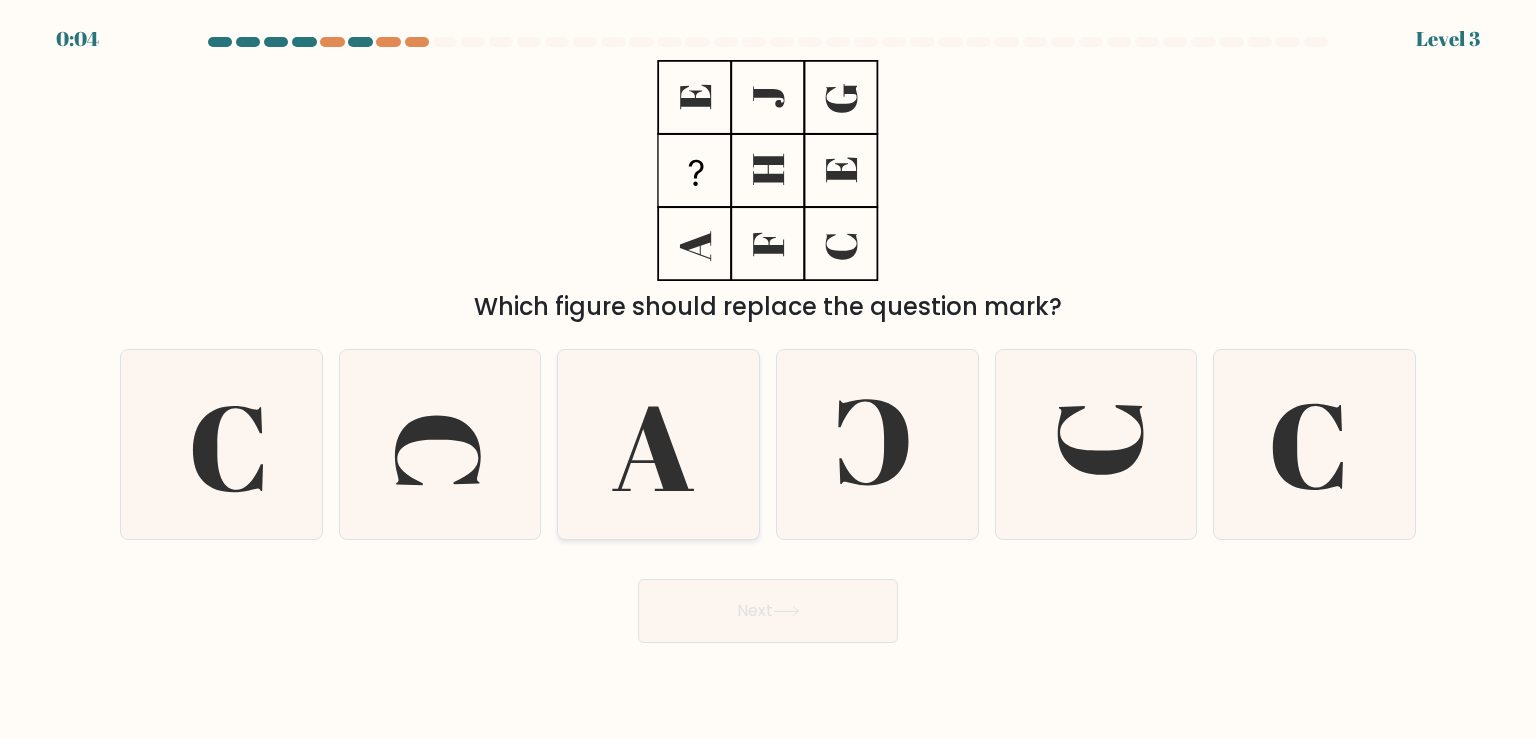 click at bounding box center (658, 444) 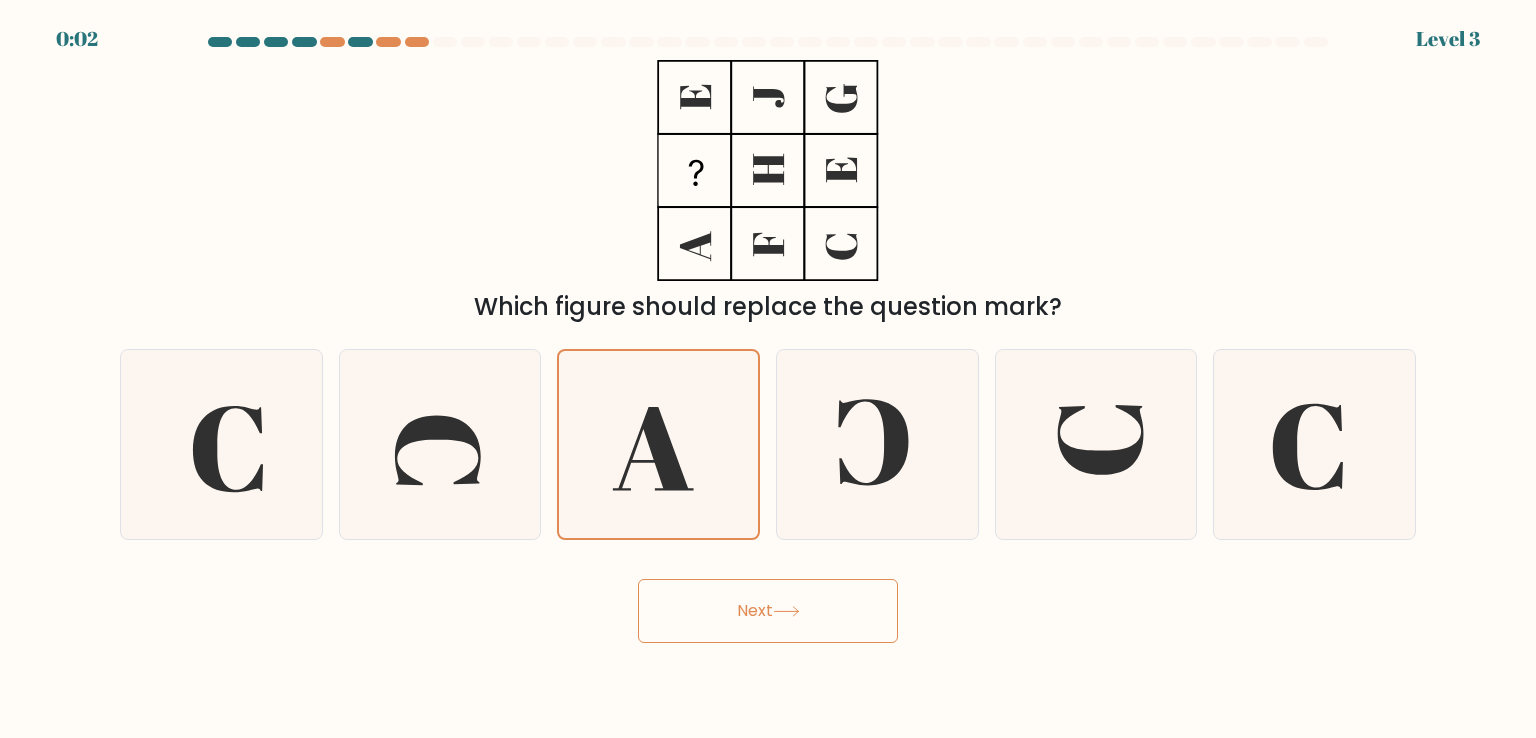 click on "Next" at bounding box center [768, 611] 